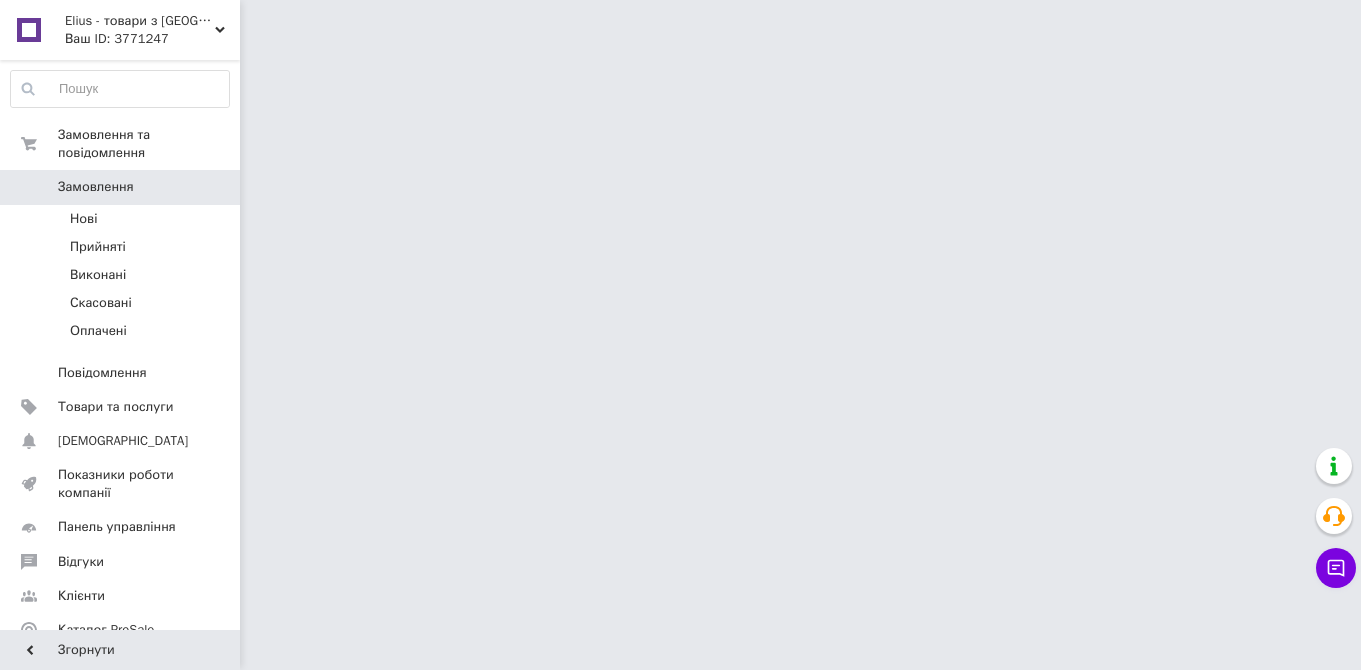 scroll, scrollTop: 0, scrollLeft: 0, axis: both 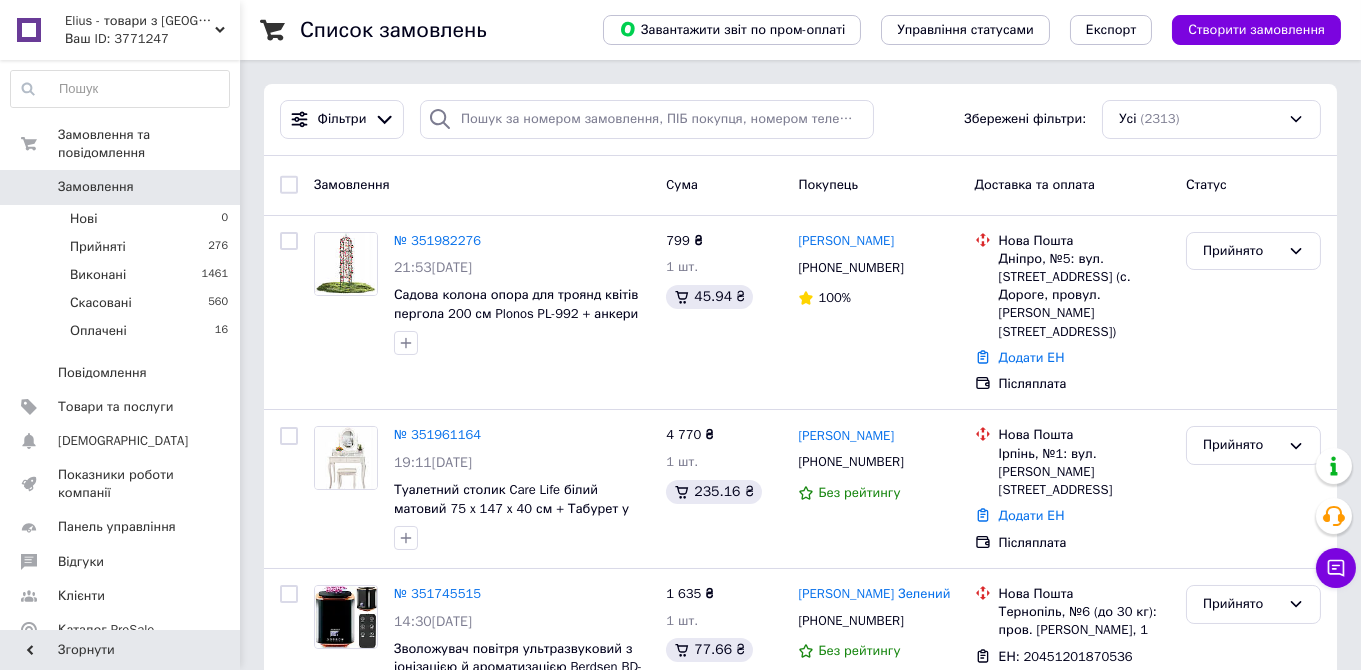 click on "Elius - товари з [GEOGRAPHIC_DATA]" at bounding box center [140, 21] 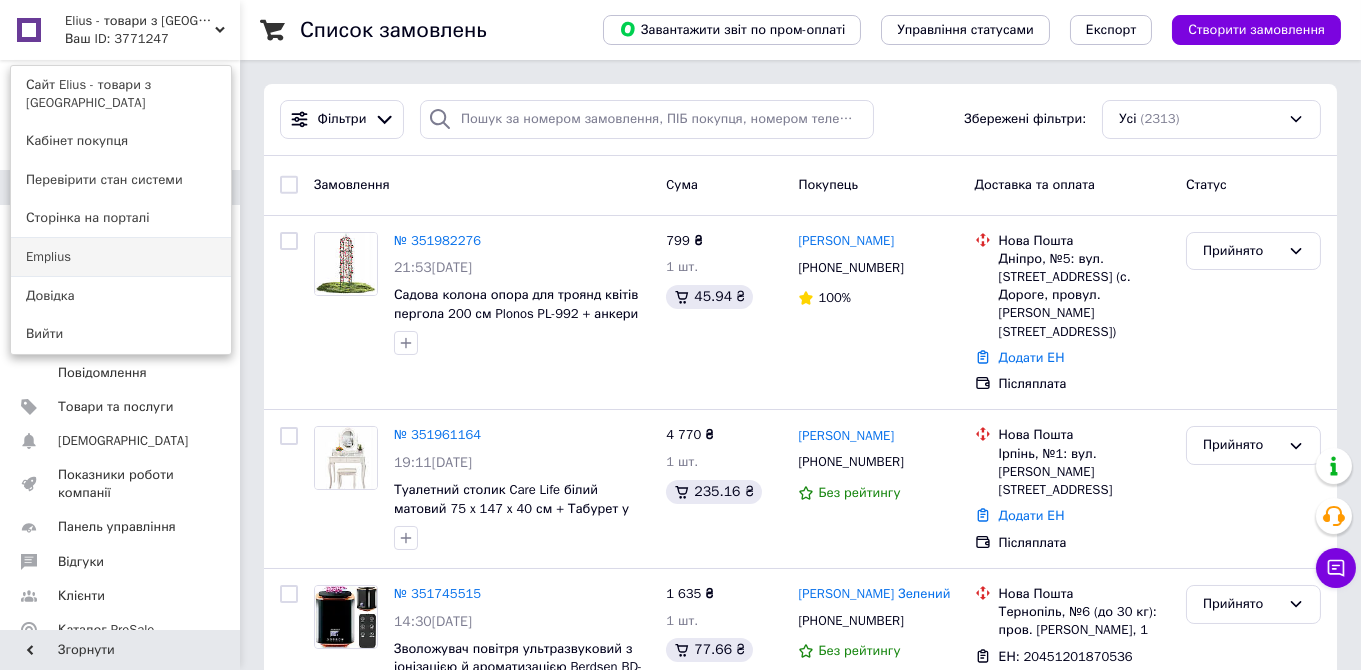 click on "Emplius" at bounding box center (121, 257) 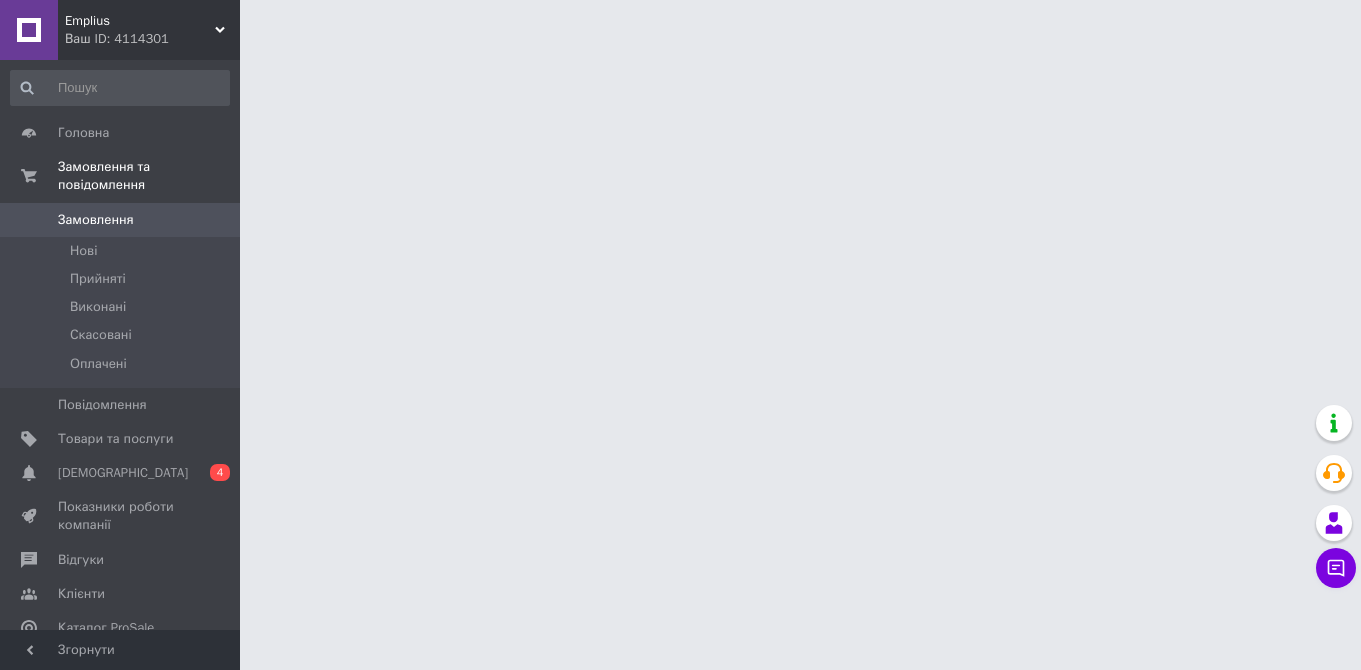scroll, scrollTop: 0, scrollLeft: 0, axis: both 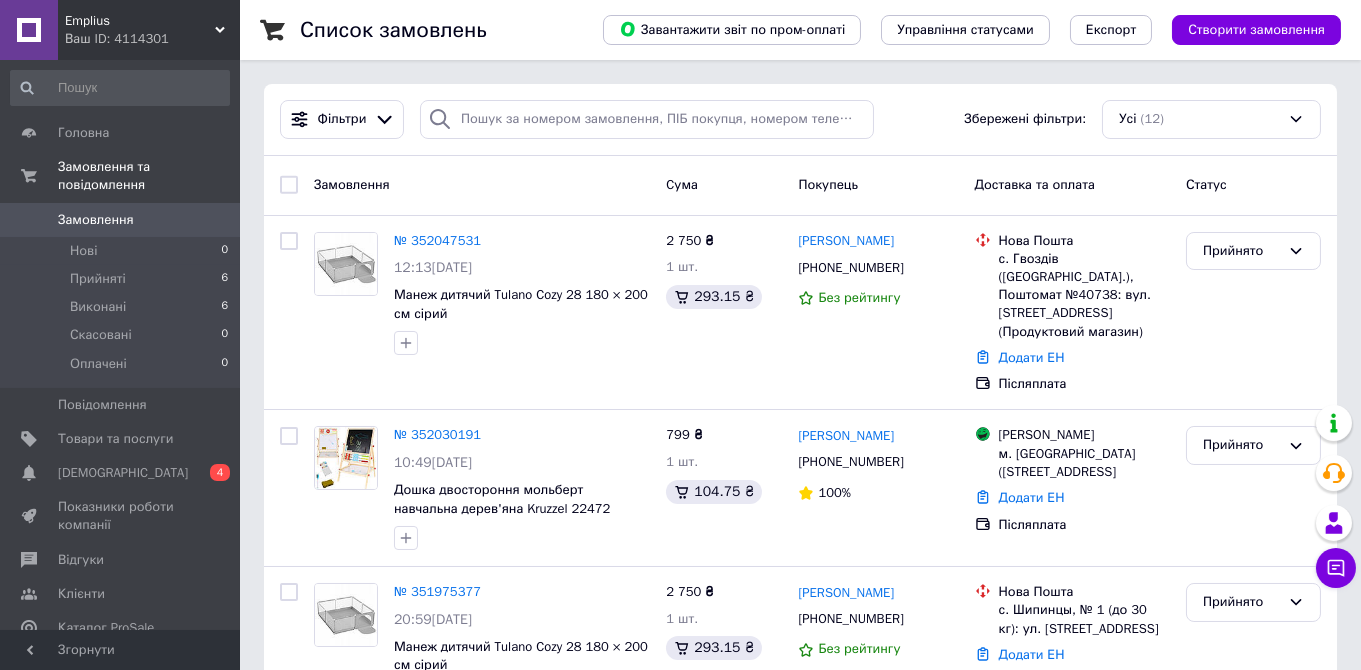 click on "[DEMOGRAPHIC_DATA]" at bounding box center (123, 473) 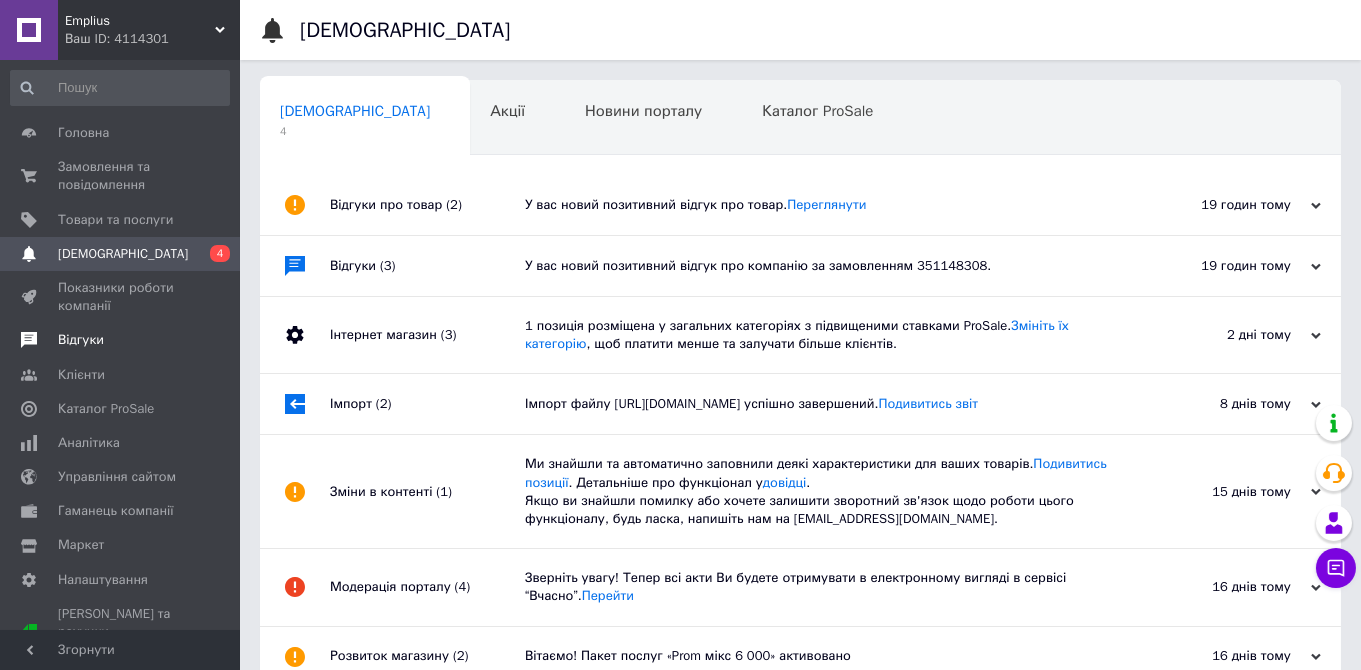 click on "Відгуки" at bounding box center [121, 340] 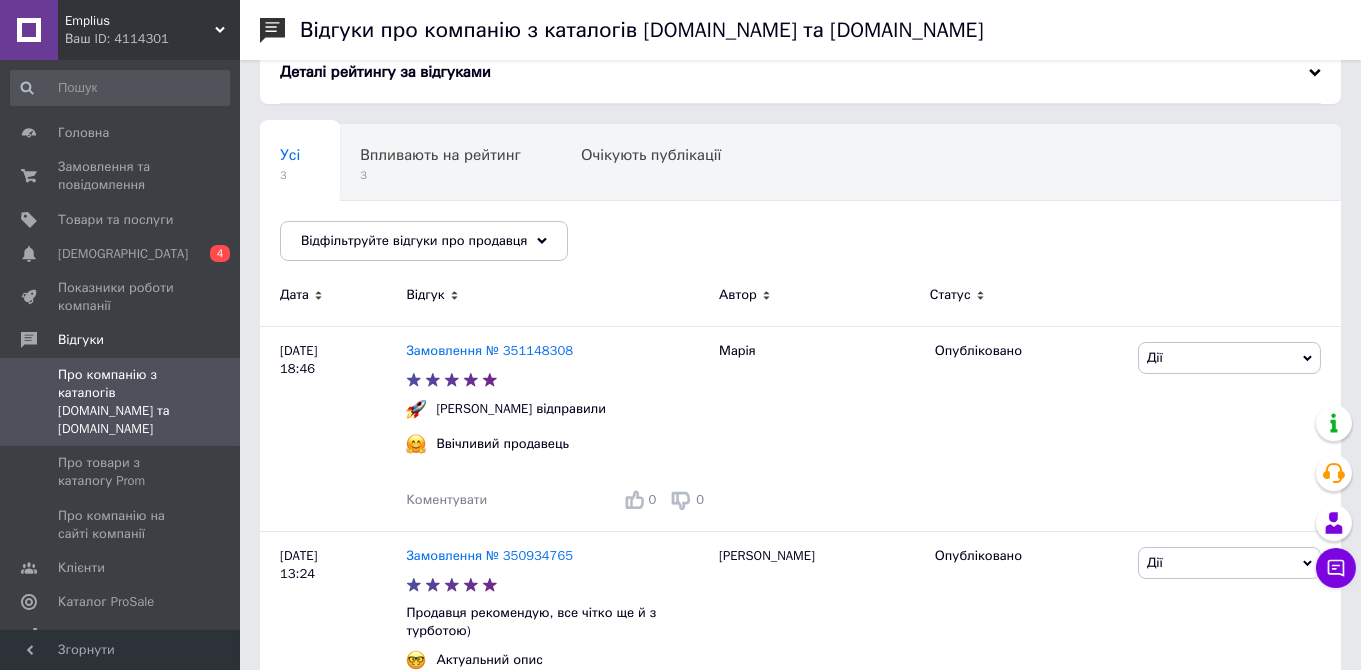 scroll, scrollTop: 0, scrollLeft: 0, axis: both 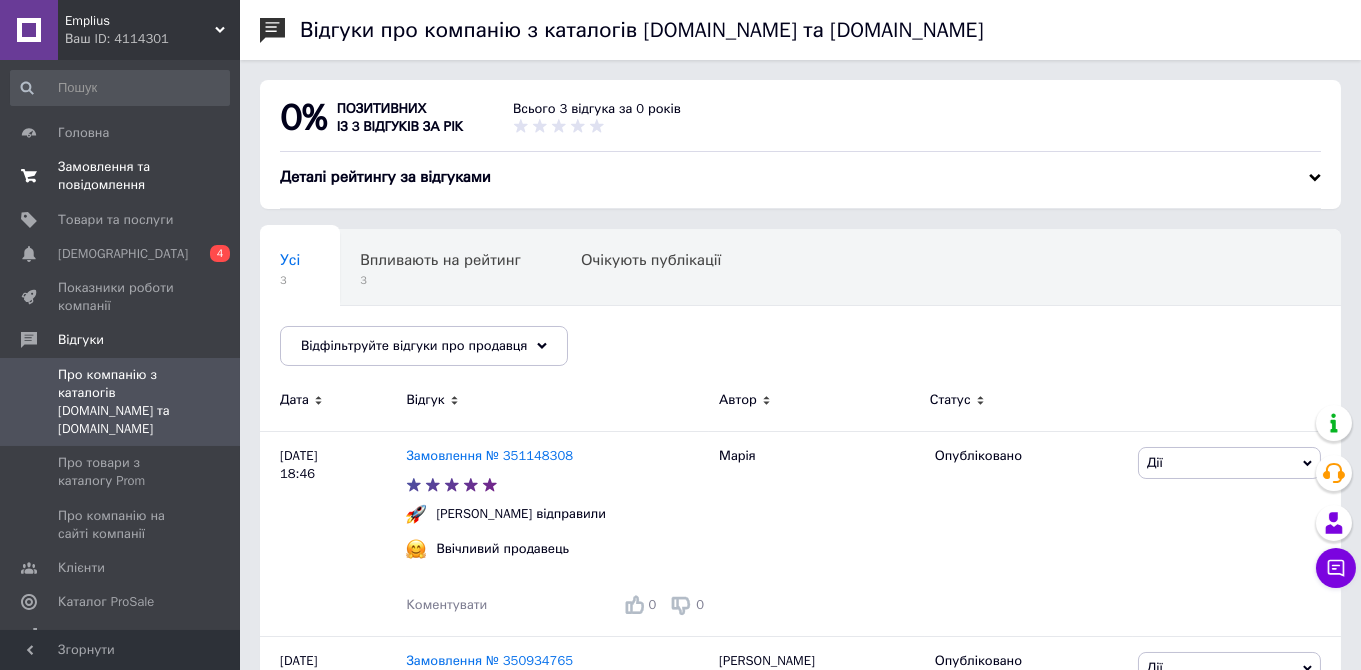 click on "Замовлення та повідомлення" at bounding box center [121, 176] 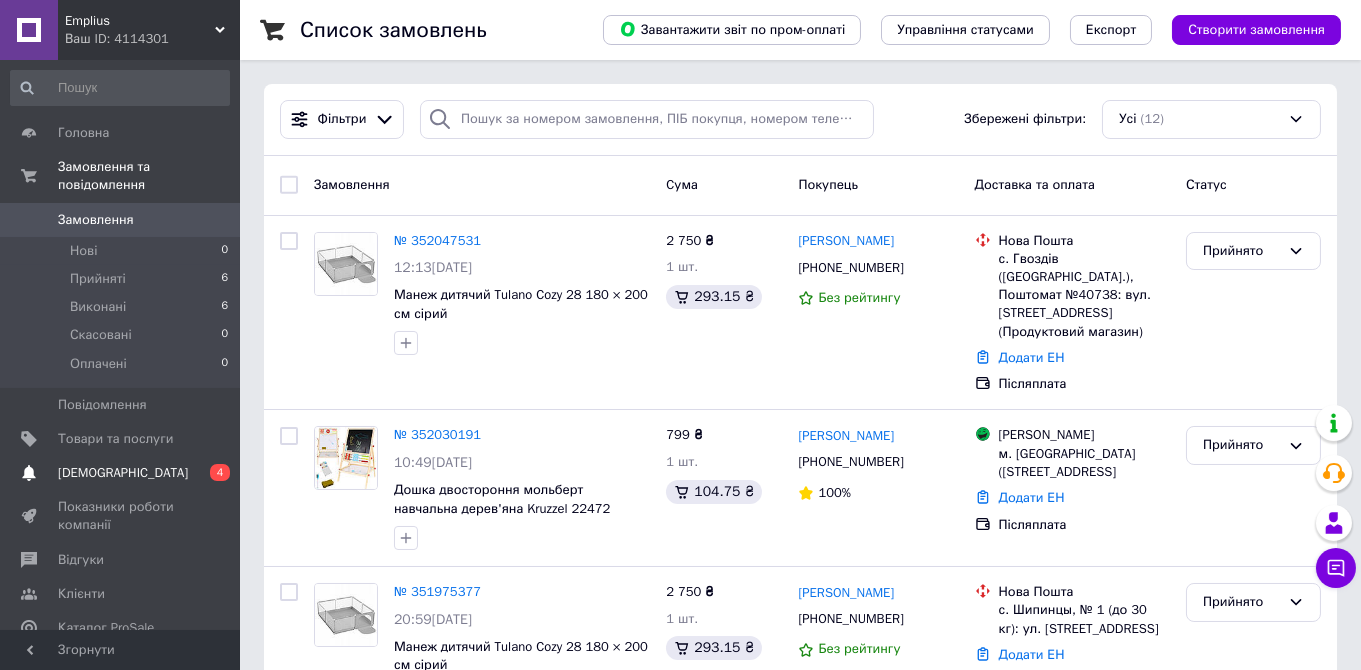 click on "[DEMOGRAPHIC_DATA]" at bounding box center (121, 473) 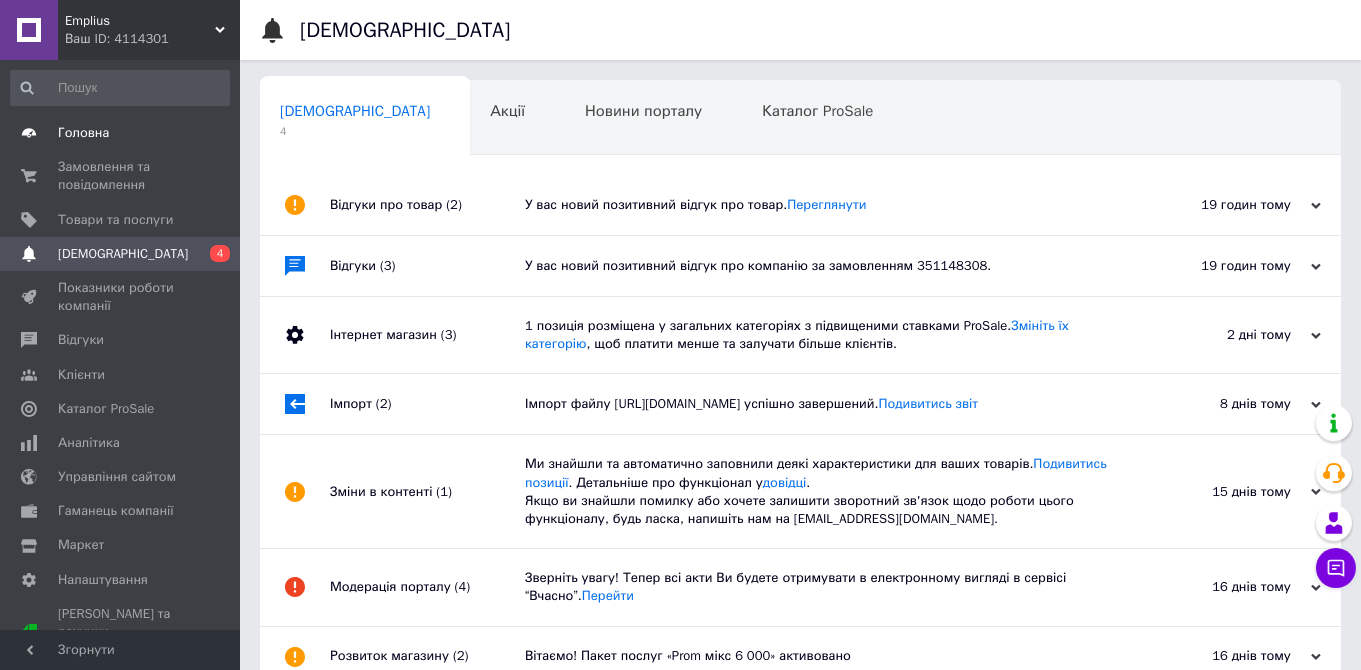 click on "Головна" at bounding box center (83, 133) 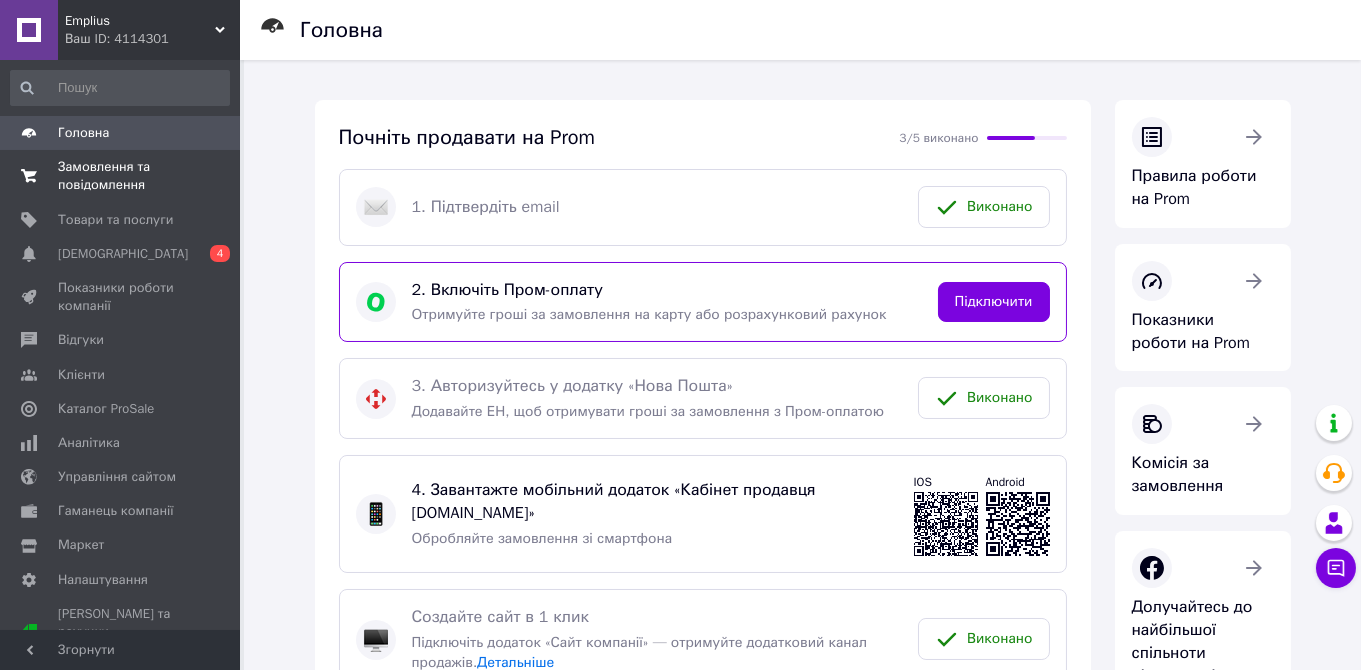click on "Замовлення та повідомлення" at bounding box center (121, 176) 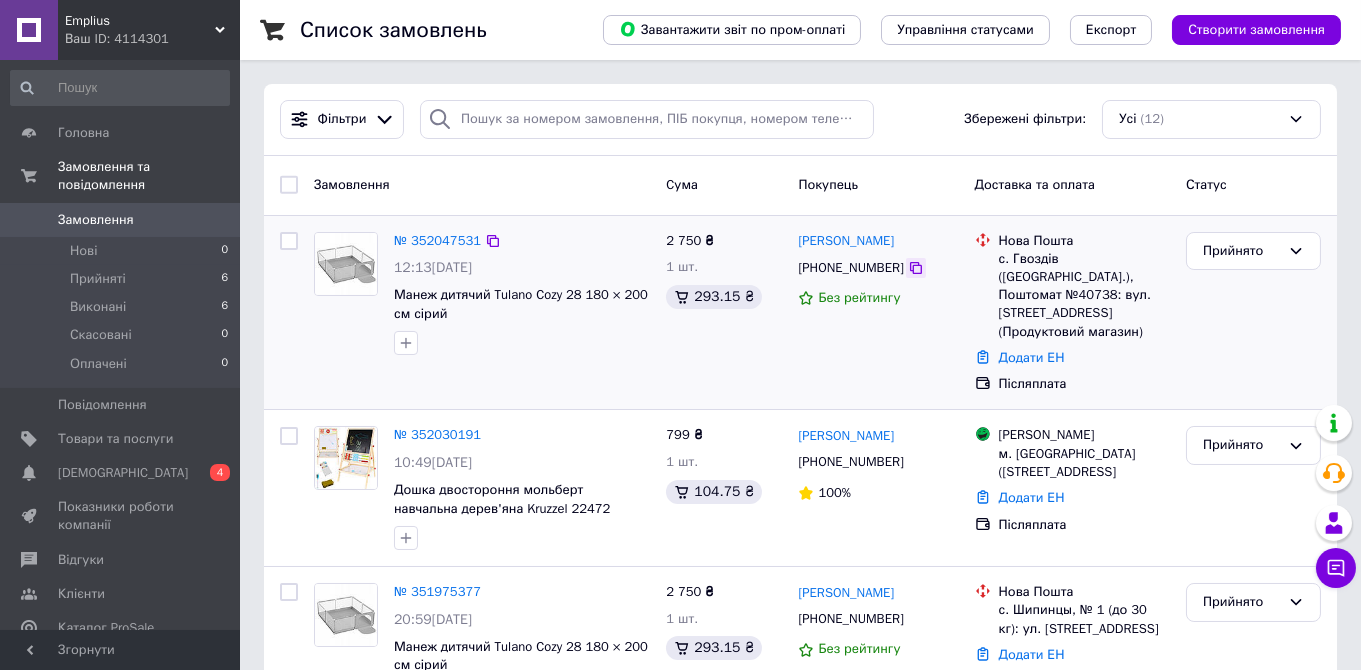 click 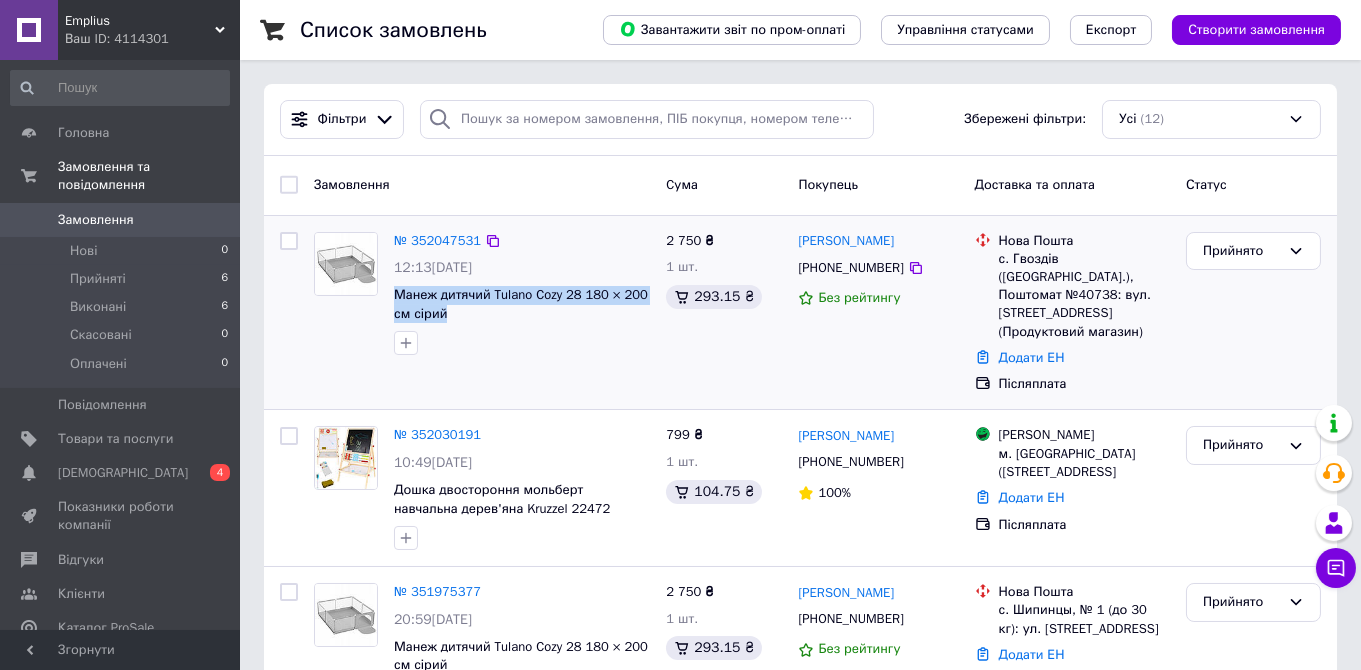 drag, startPoint x: 389, startPoint y: 287, endPoint x: 455, endPoint y: 309, distance: 69.57011 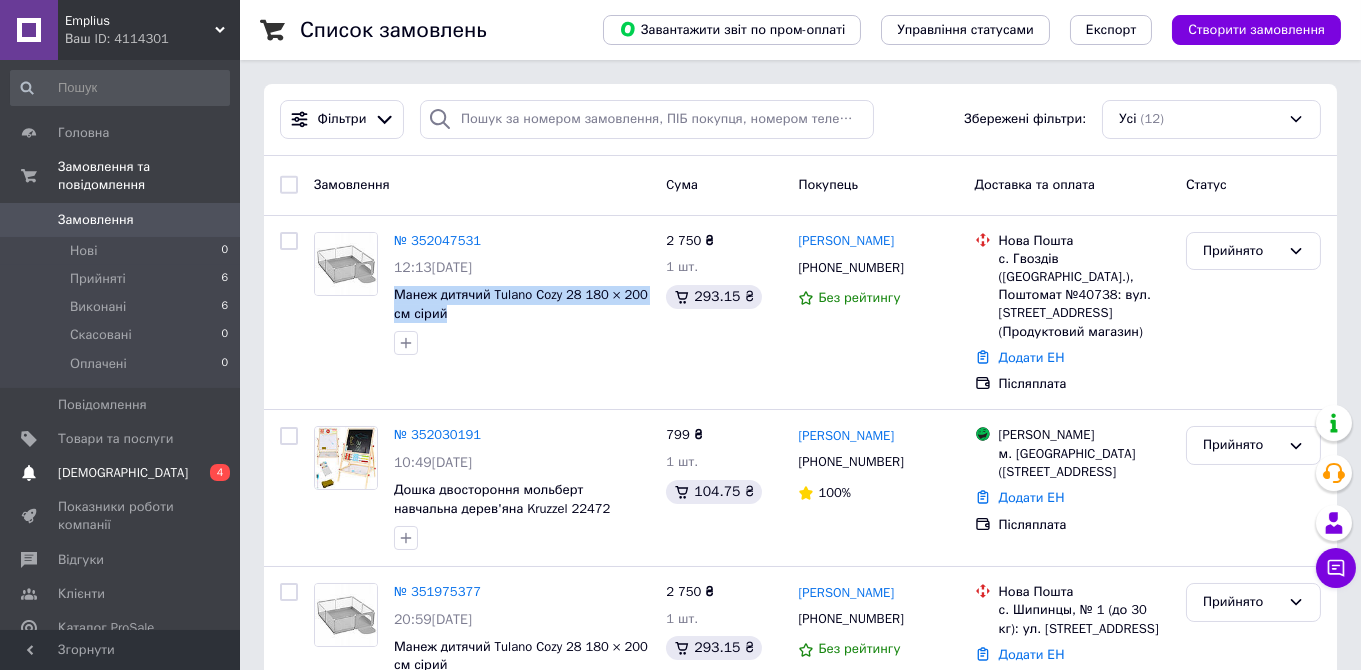 click on "[DEMOGRAPHIC_DATA] 0 4" at bounding box center [120, 473] 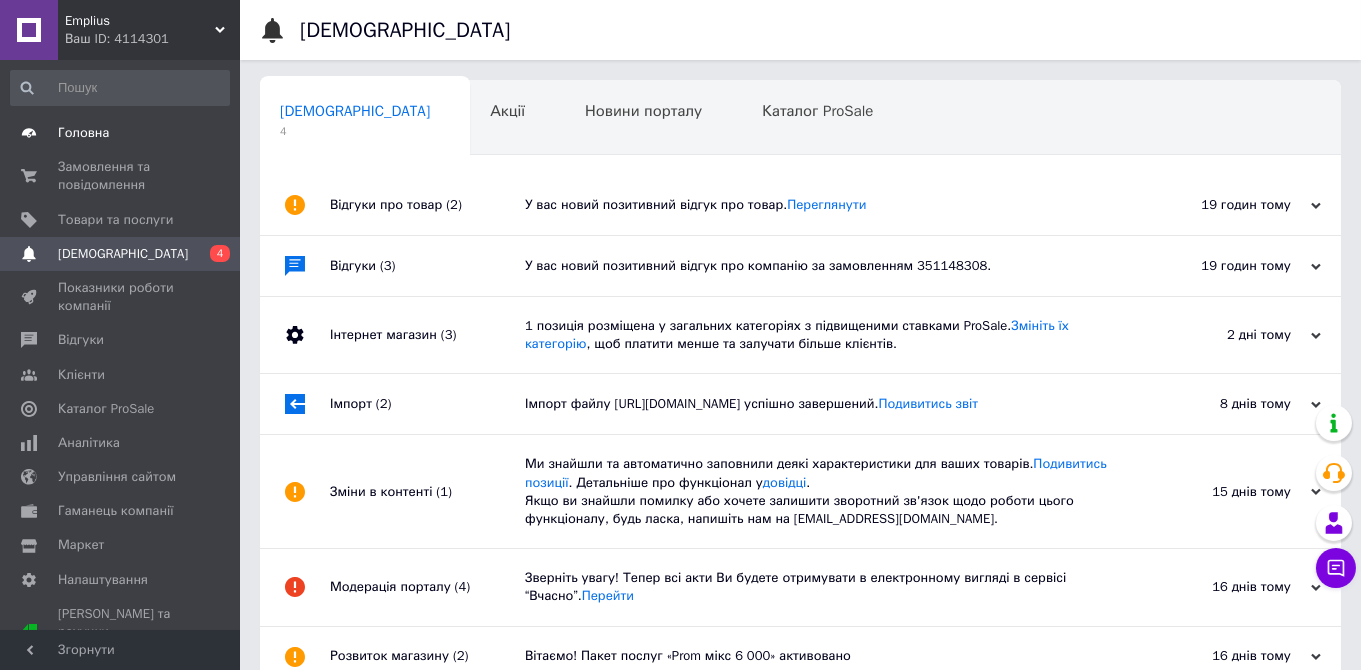 click on "Головна" at bounding box center (83, 133) 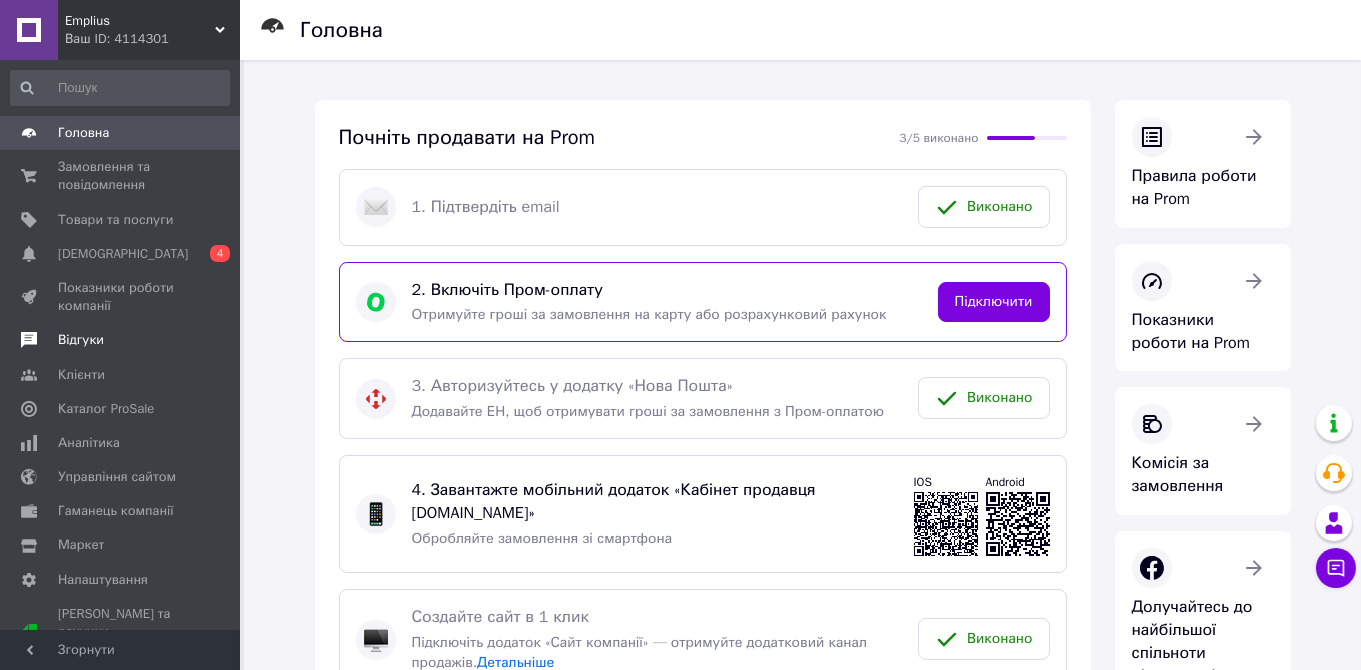 click on "Відгуки" at bounding box center (81, 340) 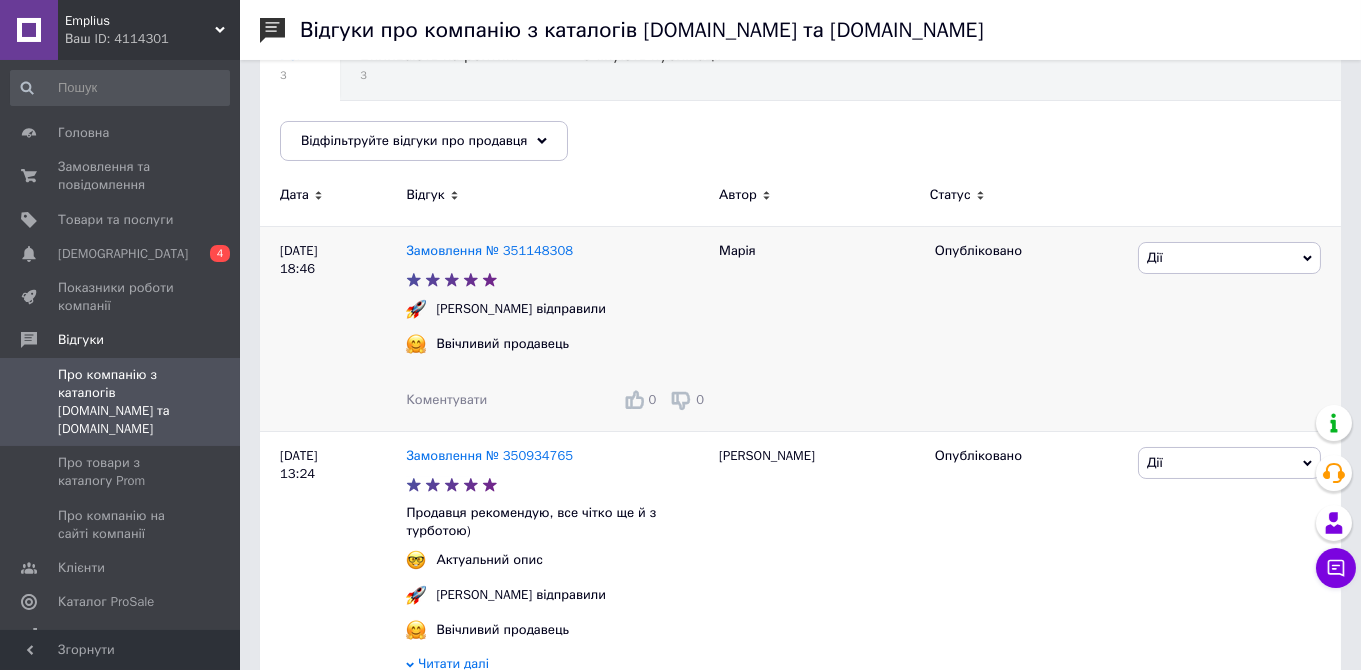 scroll, scrollTop: 211, scrollLeft: 0, axis: vertical 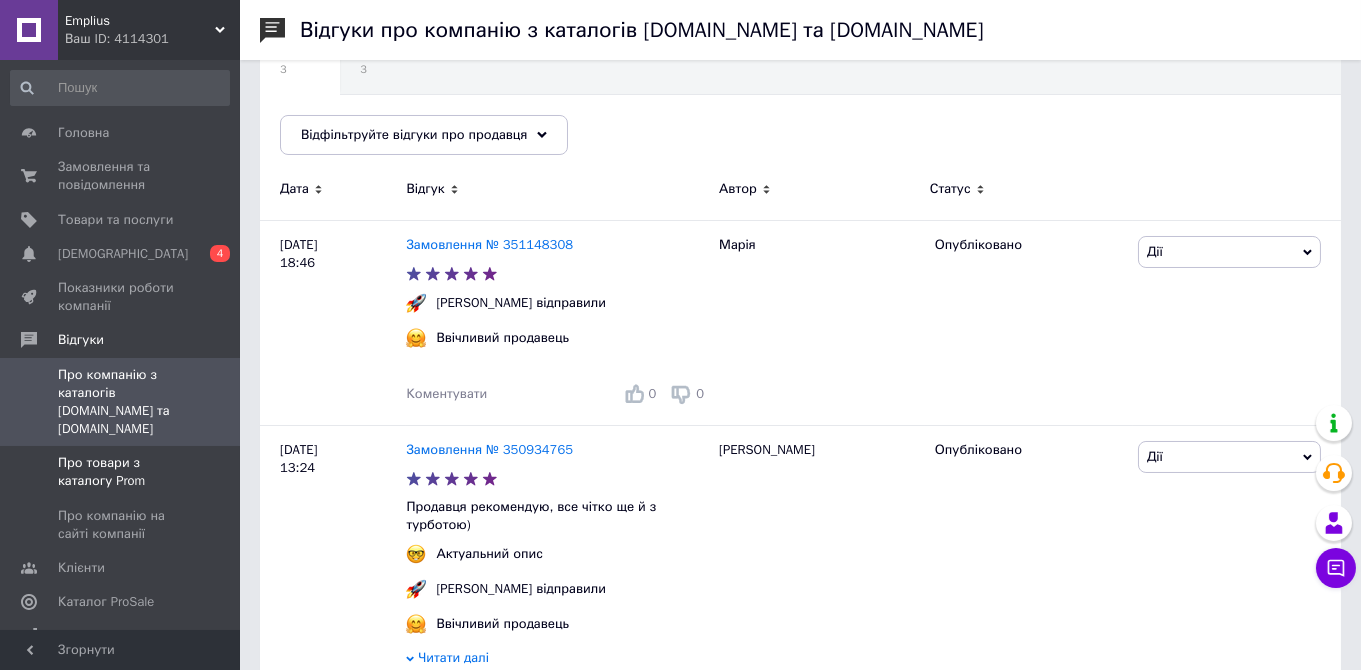 click on "Про товари з каталогу Prom" at bounding box center (121, 472) 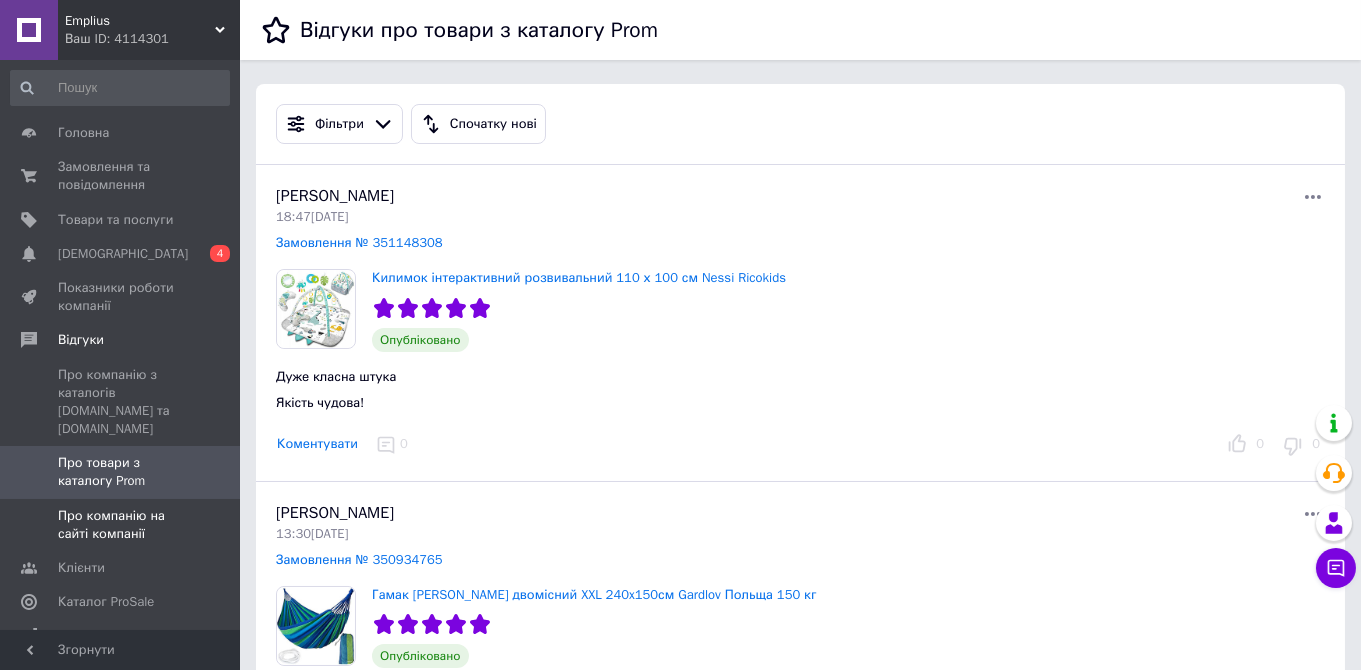 click on "Про компанію на сайті компанії" at bounding box center (121, 525) 